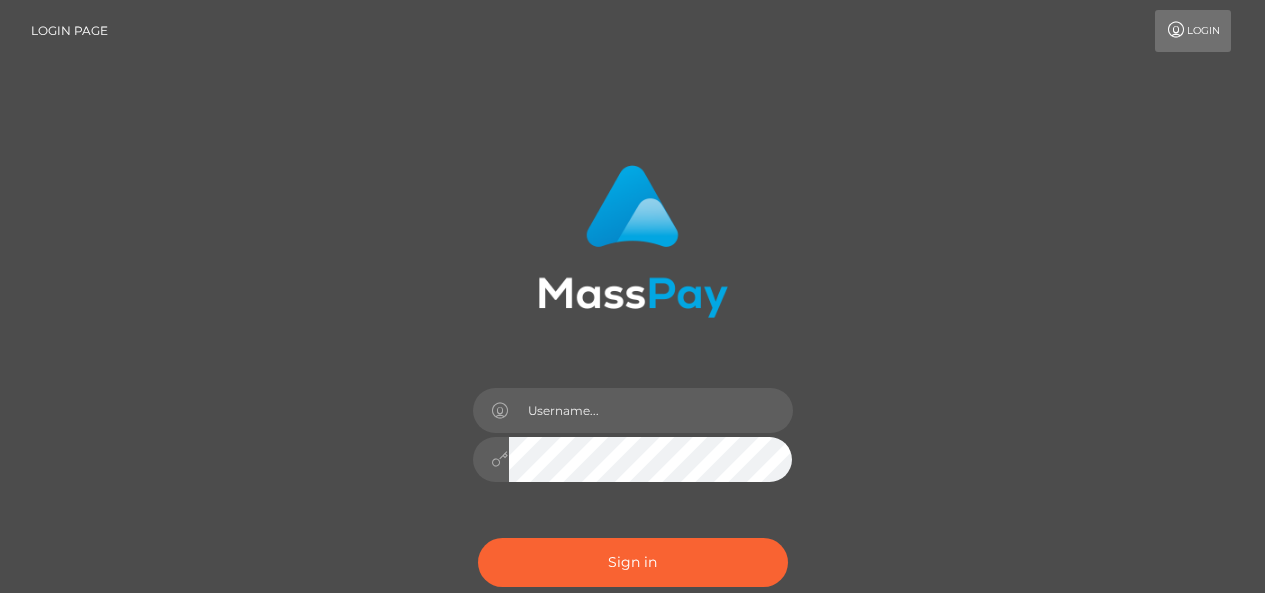 scroll, scrollTop: 0, scrollLeft: 0, axis: both 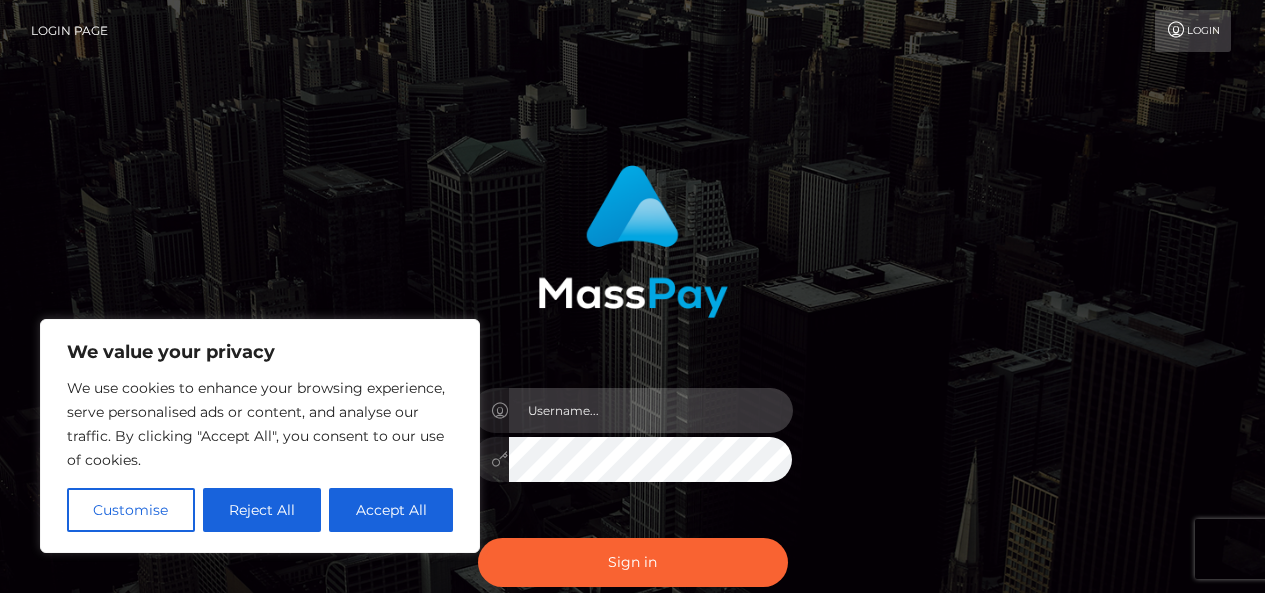 click at bounding box center (651, 410) 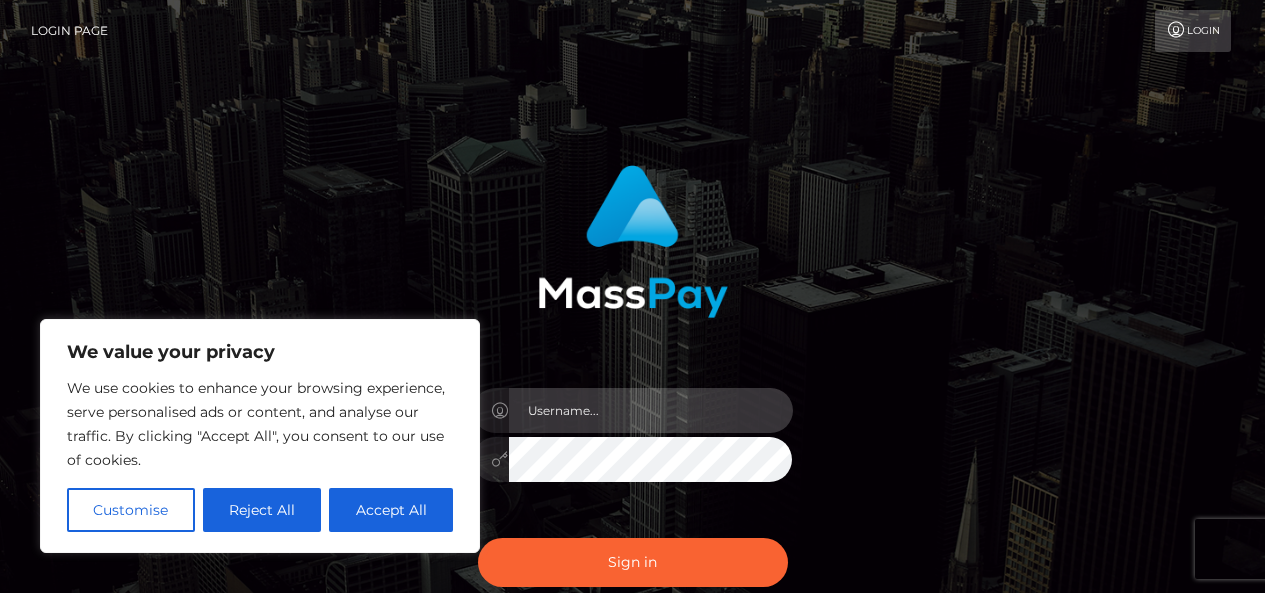 drag, startPoint x: 565, startPoint y: 413, endPoint x: 546, endPoint y: 409, distance: 19.416489 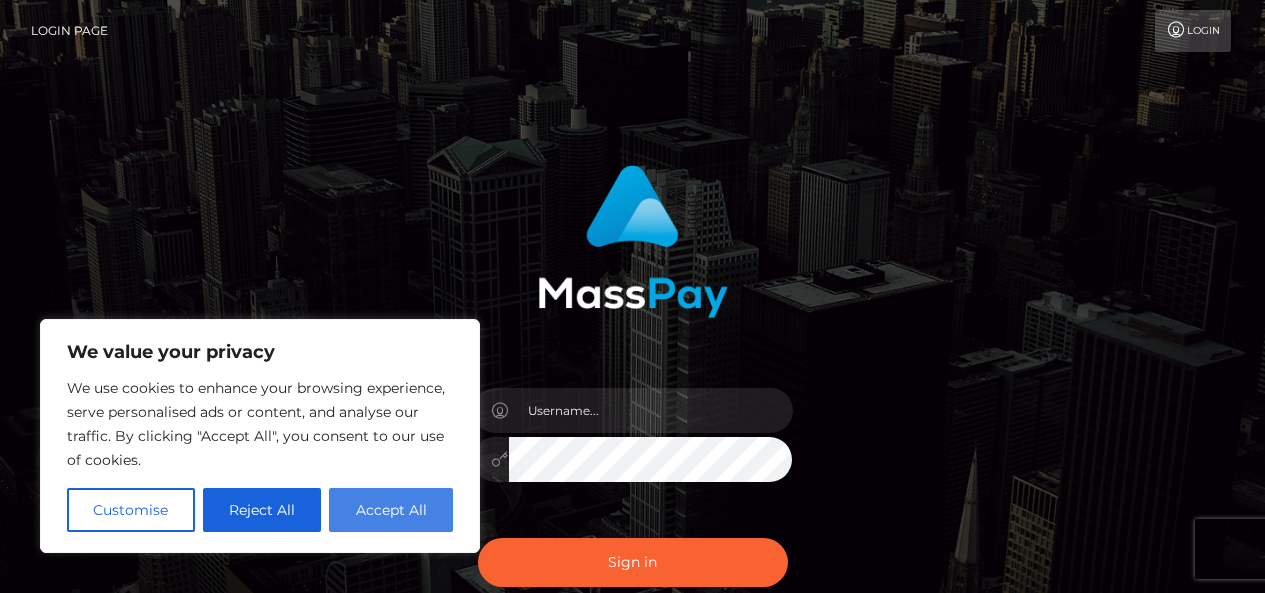 click on "Accept All" at bounding box center (391, 510) 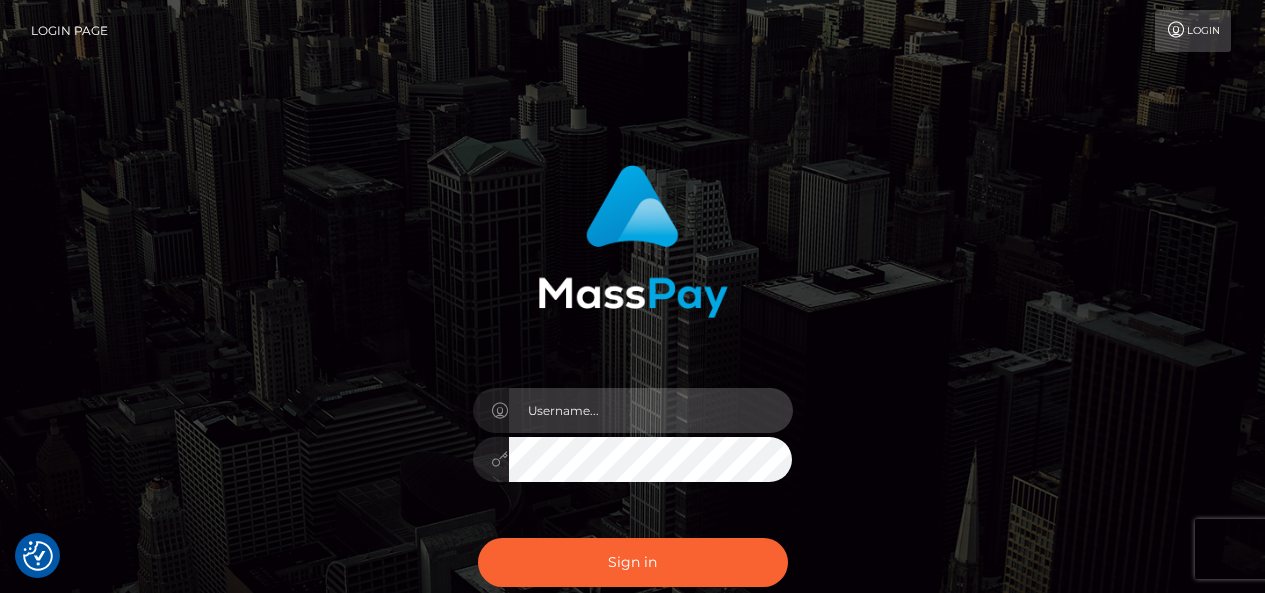 click at bounding box center (651, 410) 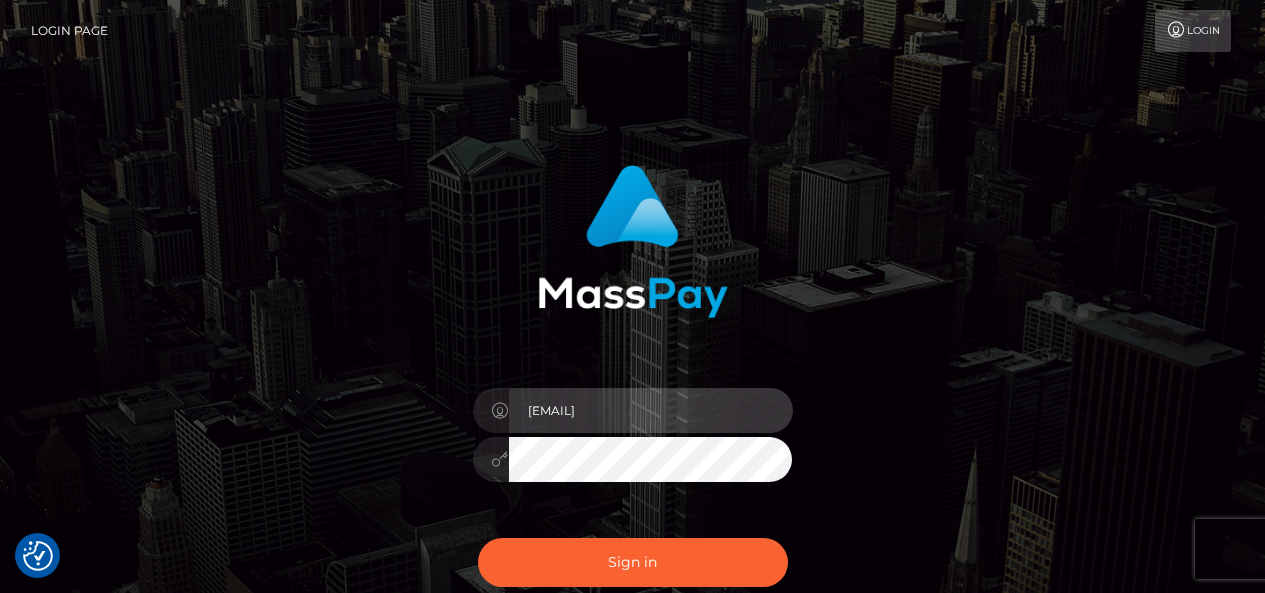 type on "[EMAIL]" 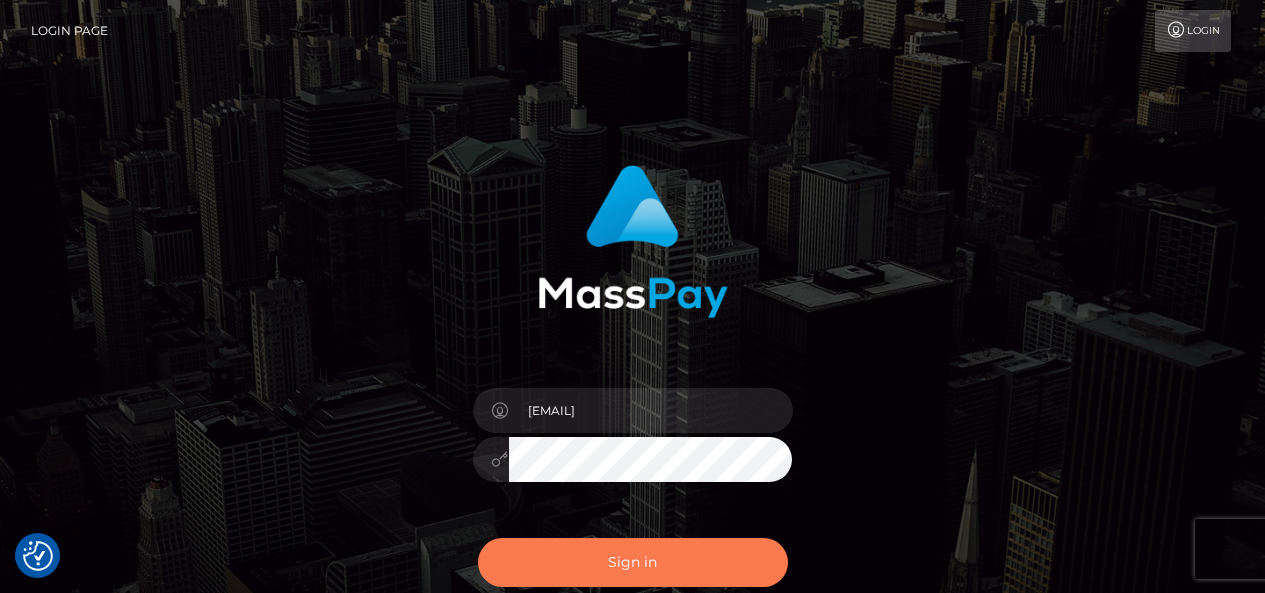 click on "Sign in" at bounding box center (633, 562) 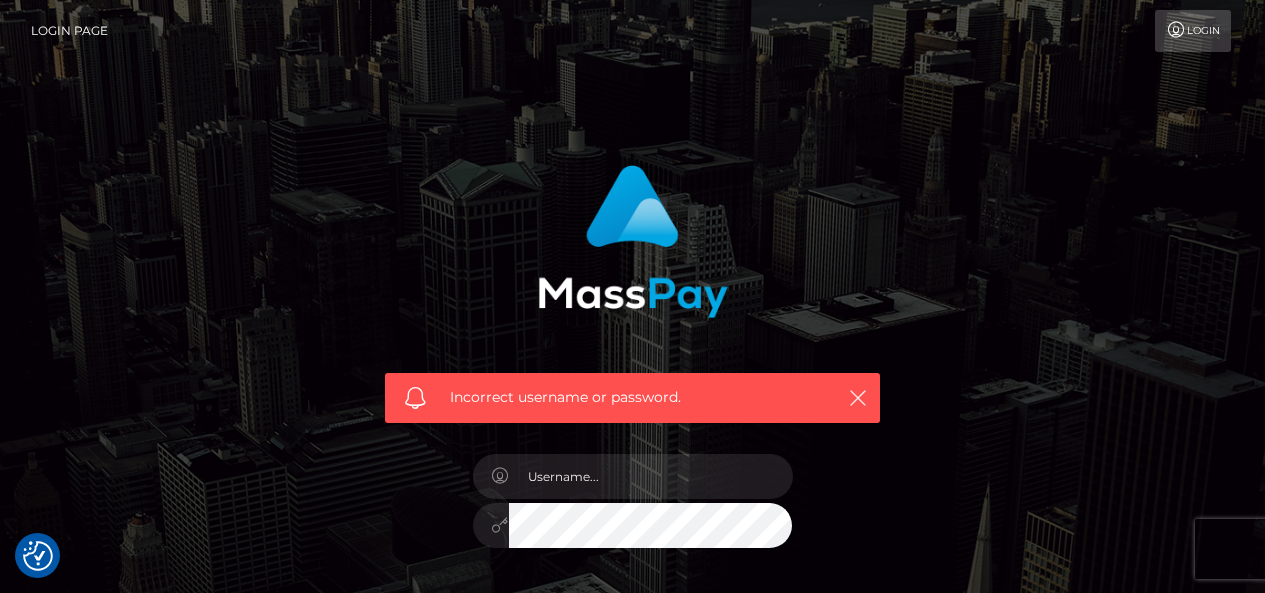 scroll, scrollTop: 0, scrollLeft: 0, axis: both 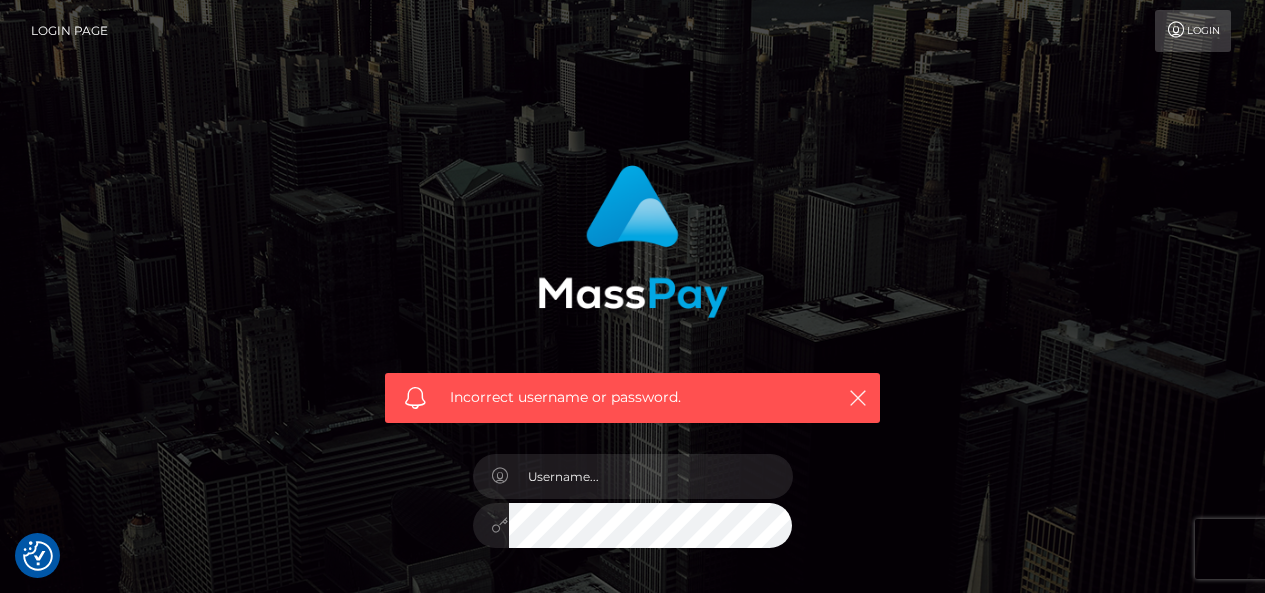 click on "Login" at bounding box center (1193, 31) 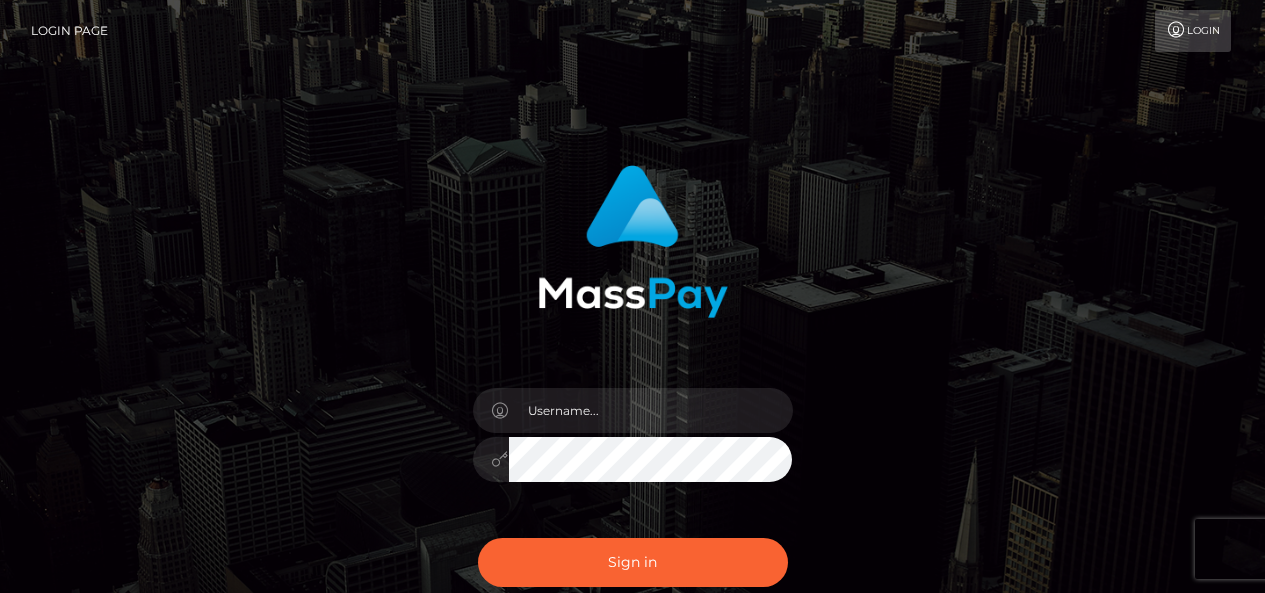 scroll, scrollTop: 0, scrollLeft: 0, axis: both 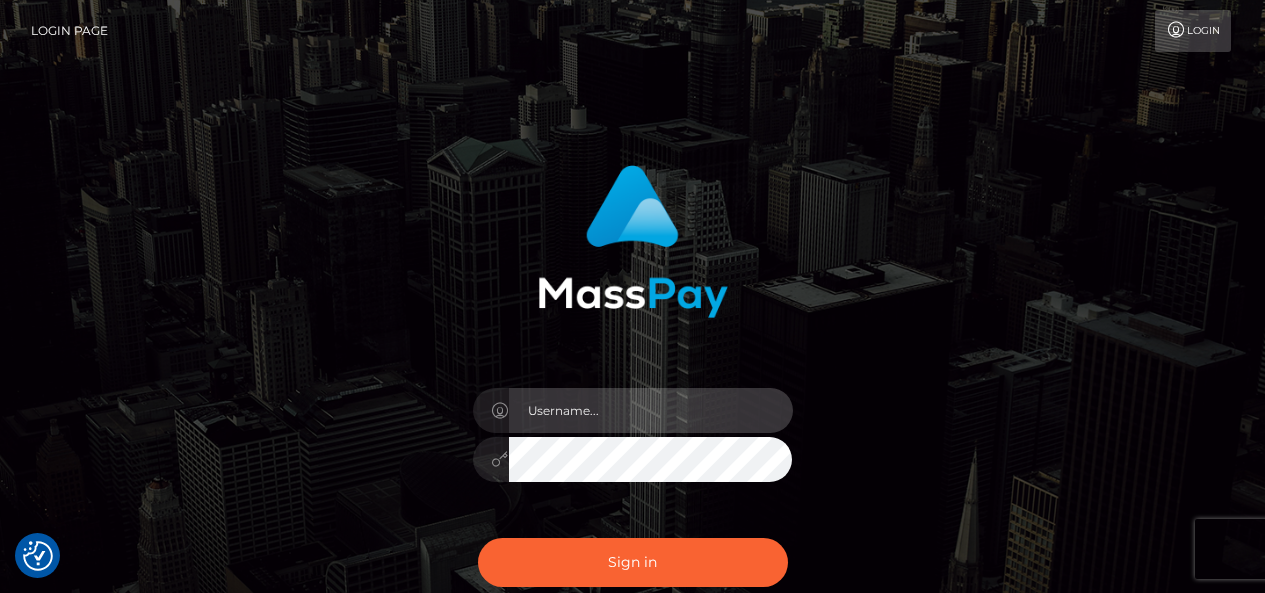 paste on "[USERNAME]@[DOMAIN].com" 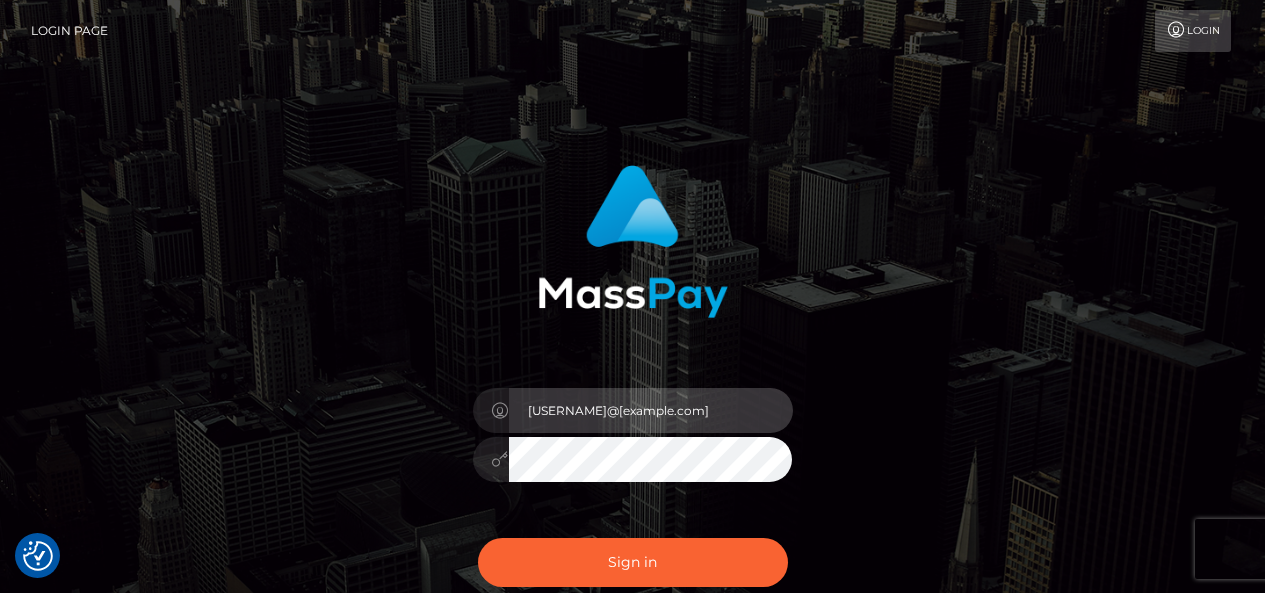 type on "[USERNAME]@[DOMAIN].com" 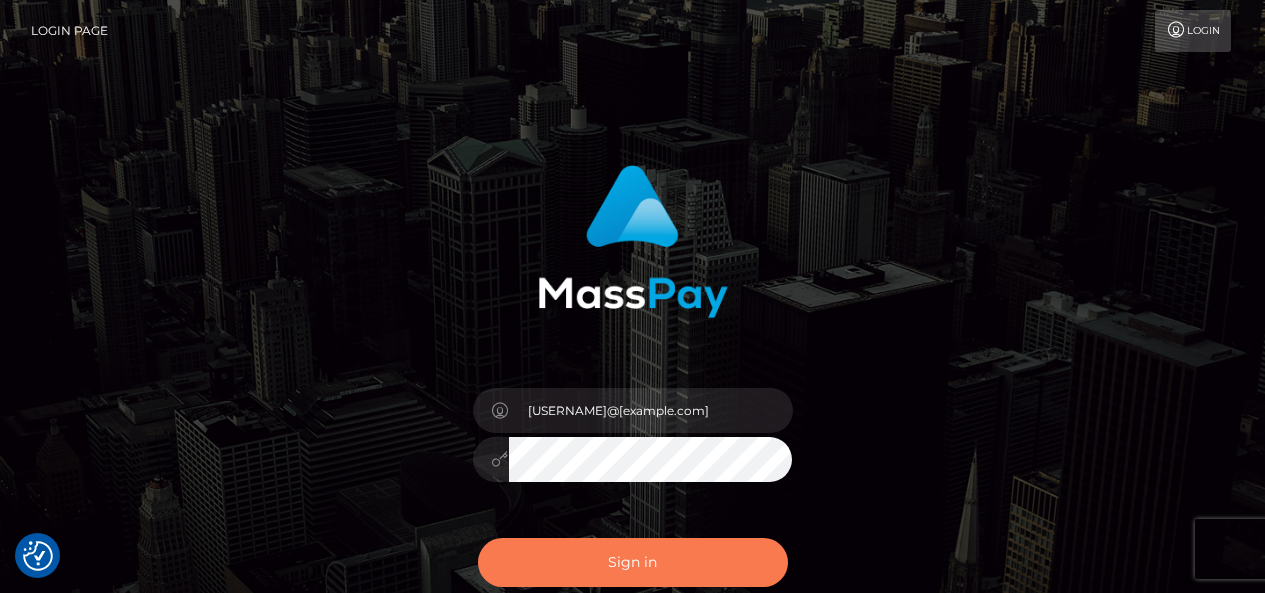 click on "Sign in" at bounding box center (633, 562) 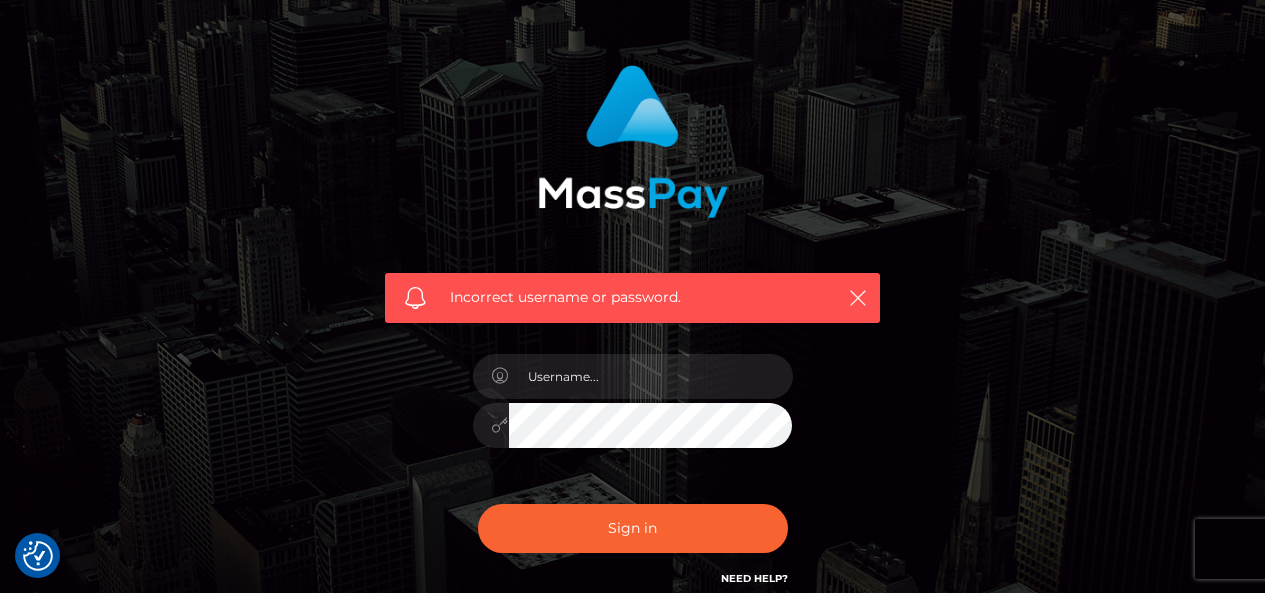 scroll, scrollTop: 200, scrollLeft: 0, axis: vertical 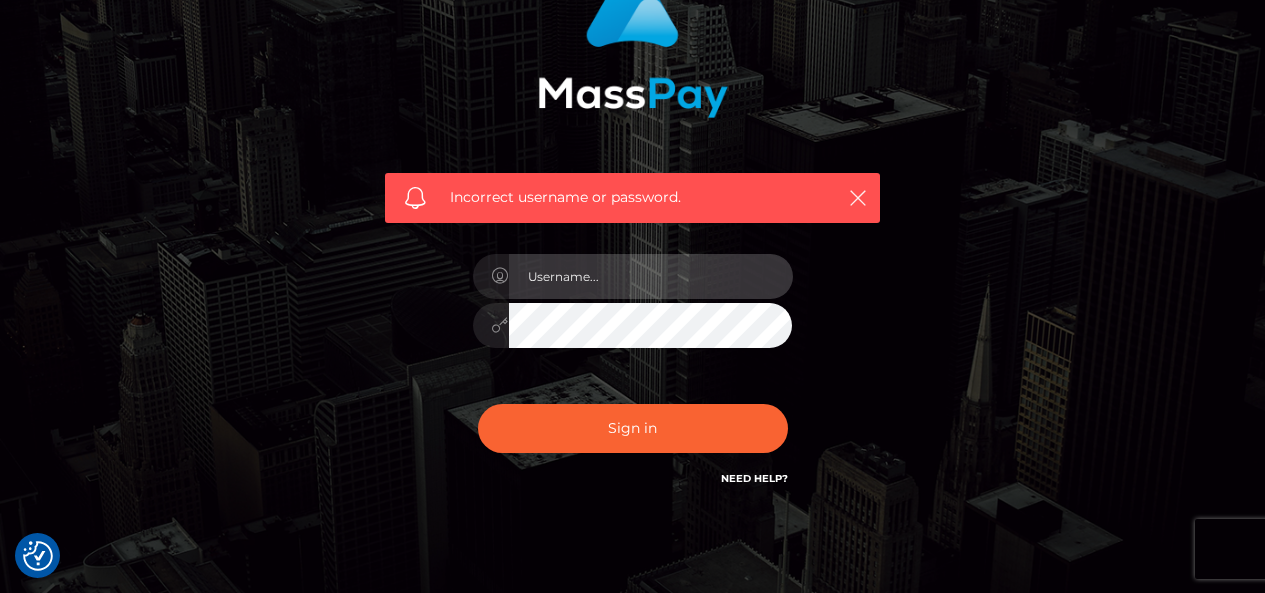 click at bounding box center (651, 276) 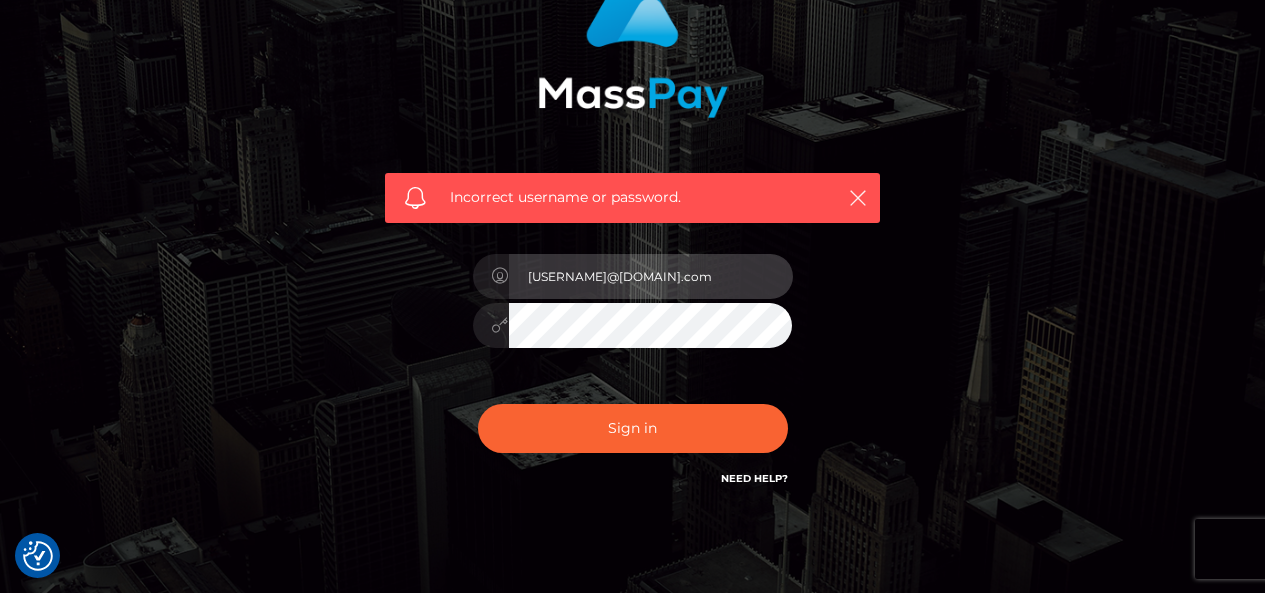 type on "[USERNAME]@[DOMAIN].com" 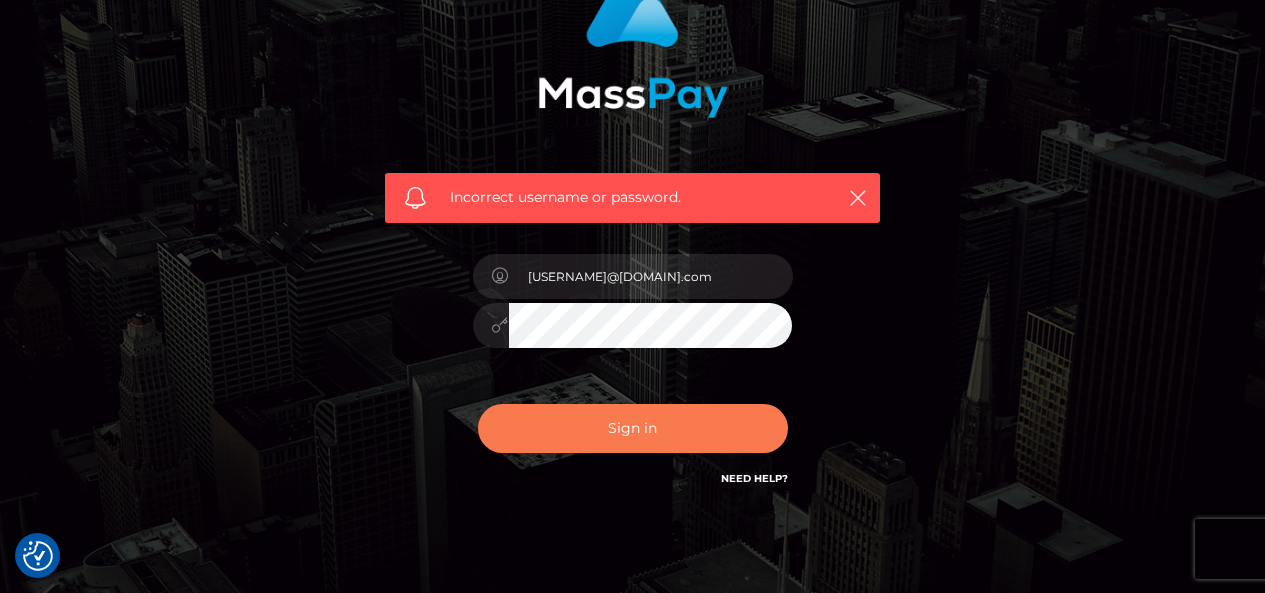 click on "Sign in" at bounding box center [633, 428] 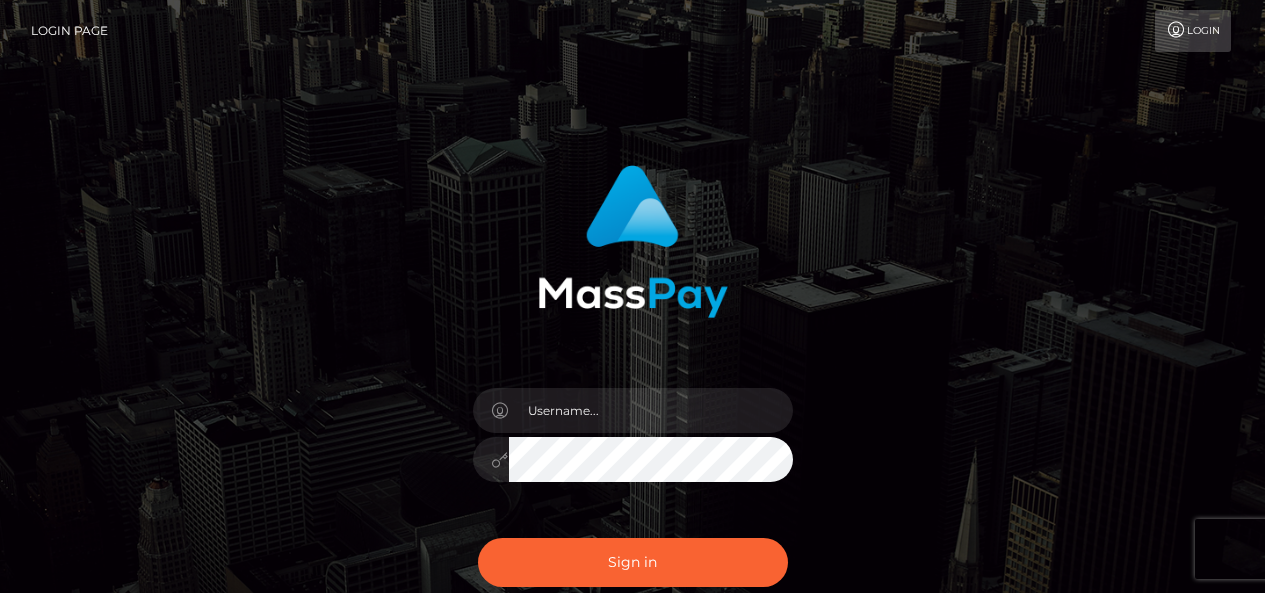 scroll, scrollTop: 0, scrollLeft: 0, axis: both 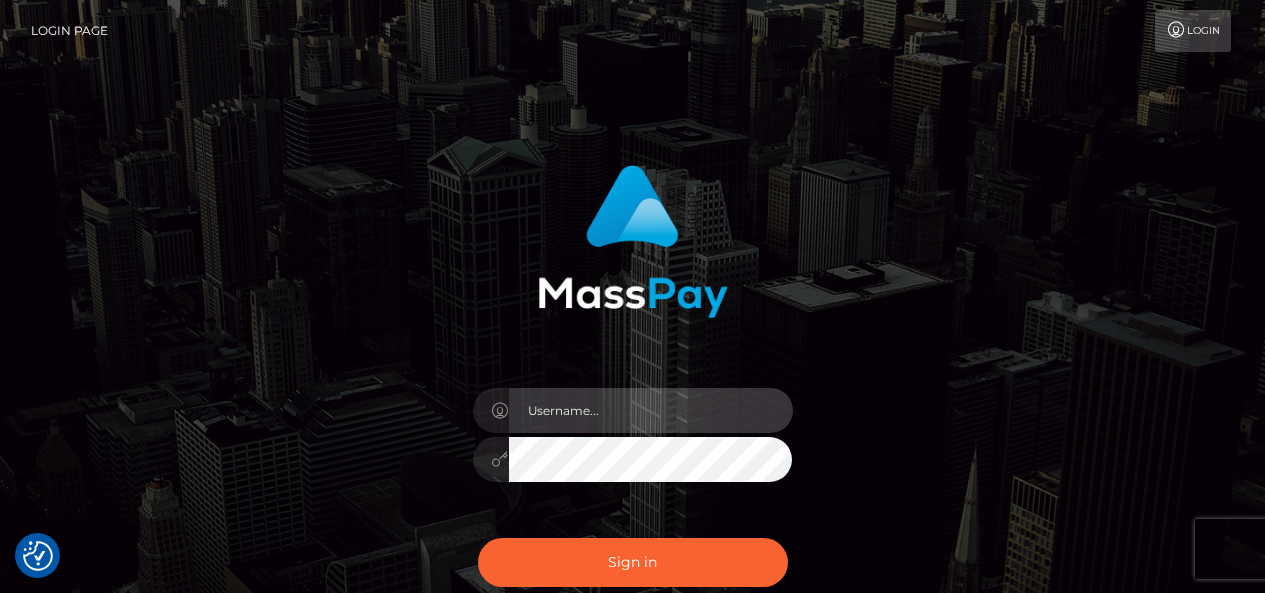click at bounding box center [651, 410] 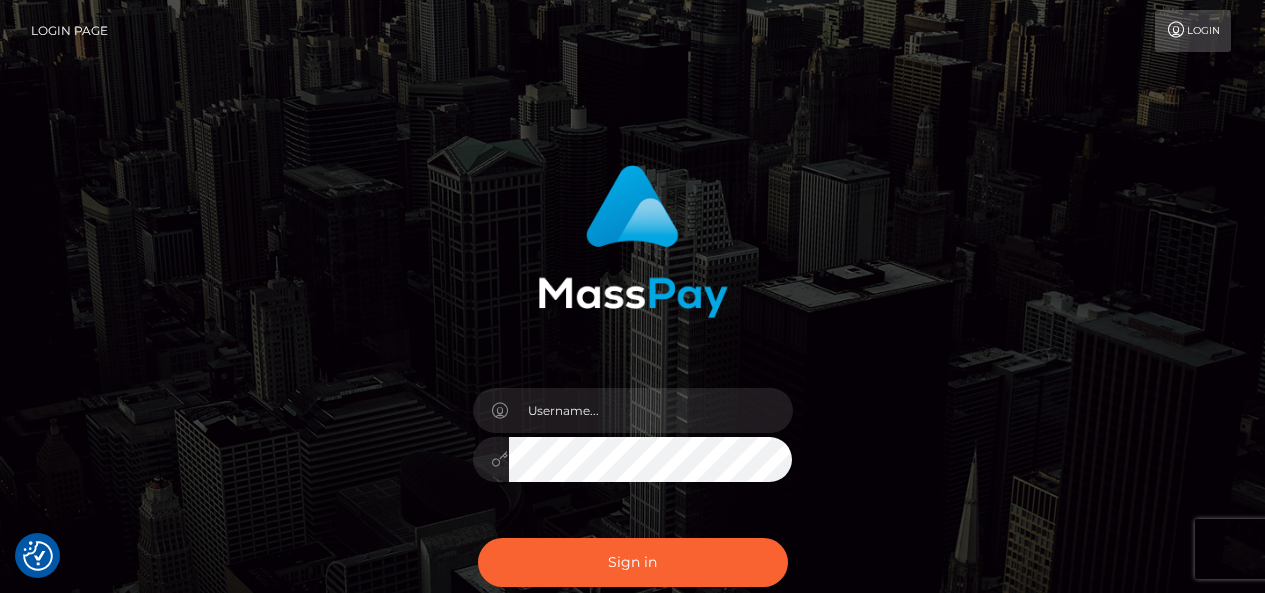 click on "Login" at bounding box center [1193, 31] 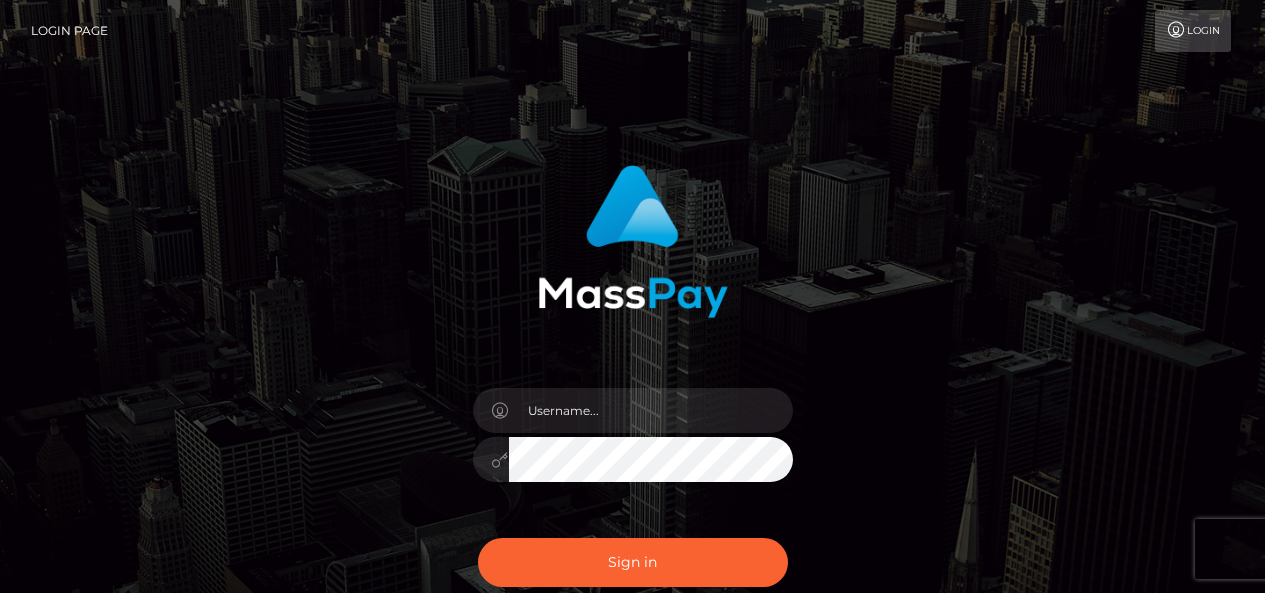 scroll, scrollTop: 0, scrollLeft: 0, axis: both 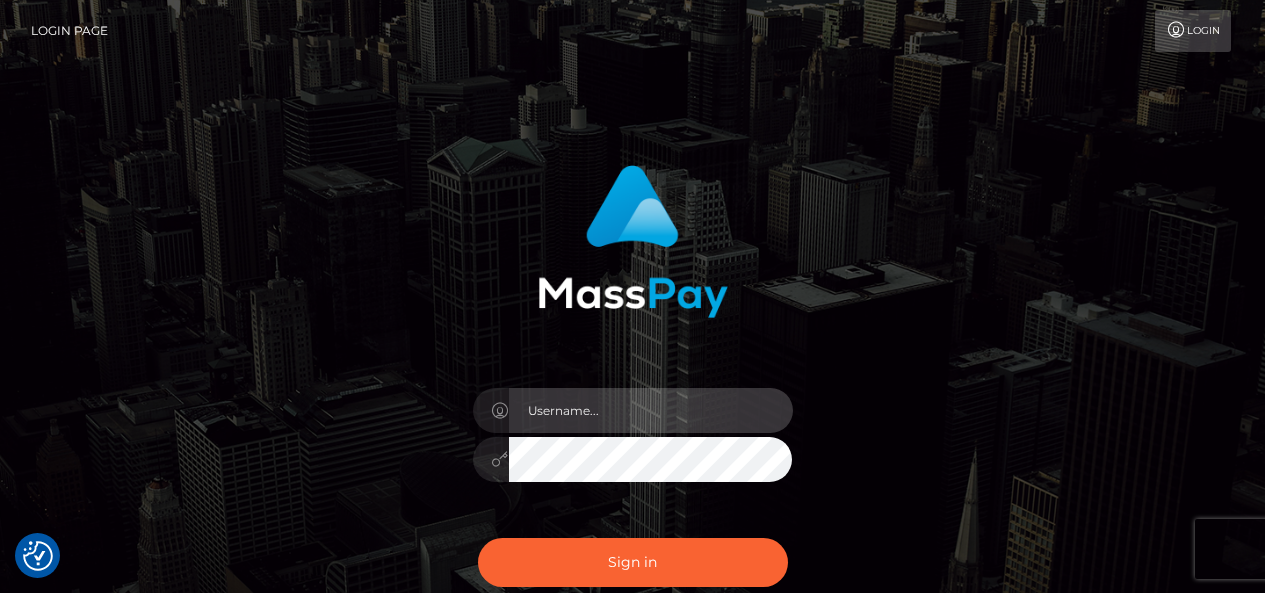 click at bounding box center [651, 410] 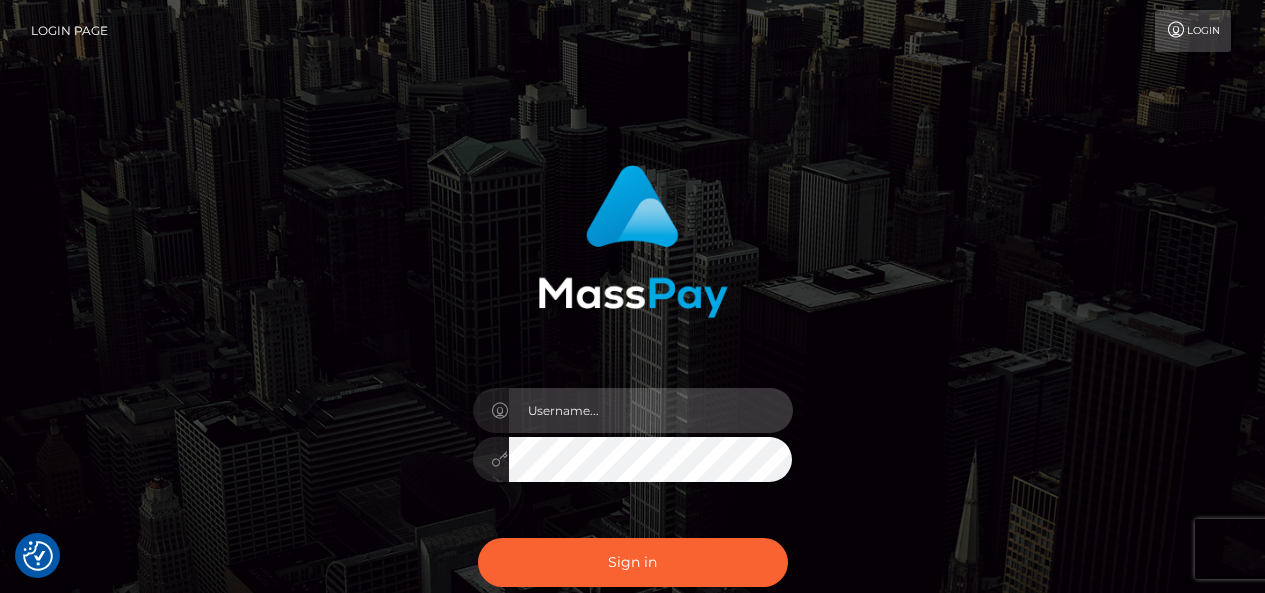 paste on "qEZ2hm8Vwz" 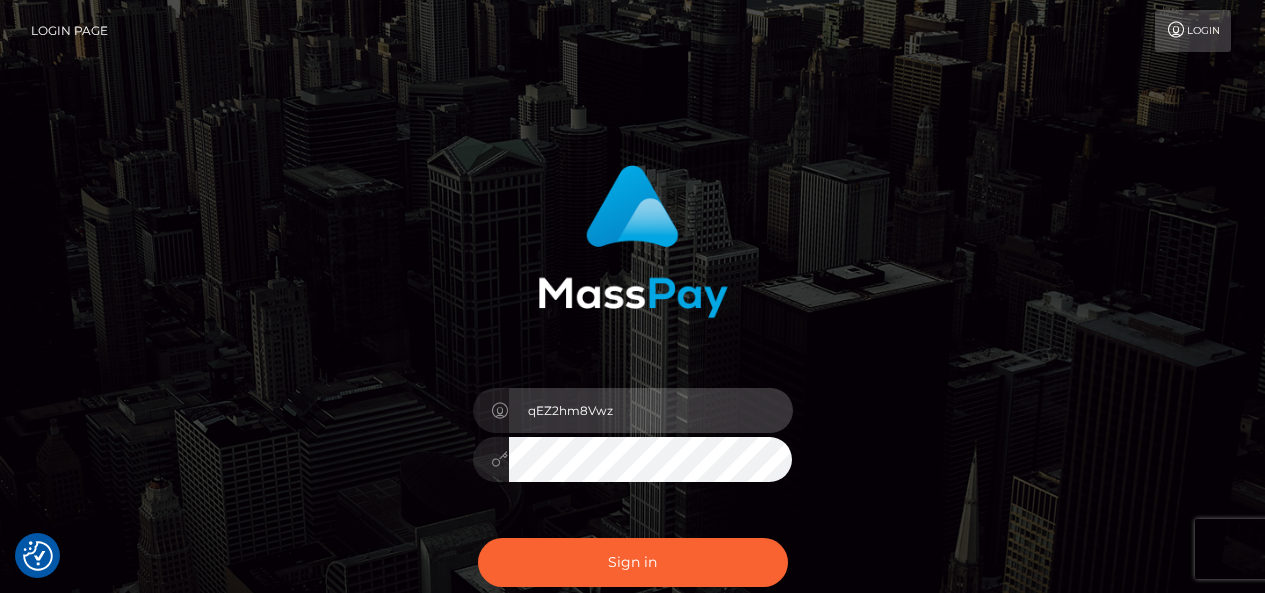 drag, startPoint x: 628, startPoint y: 399, endPoint x: 475, endPoint y: 418, distance: 154.17523 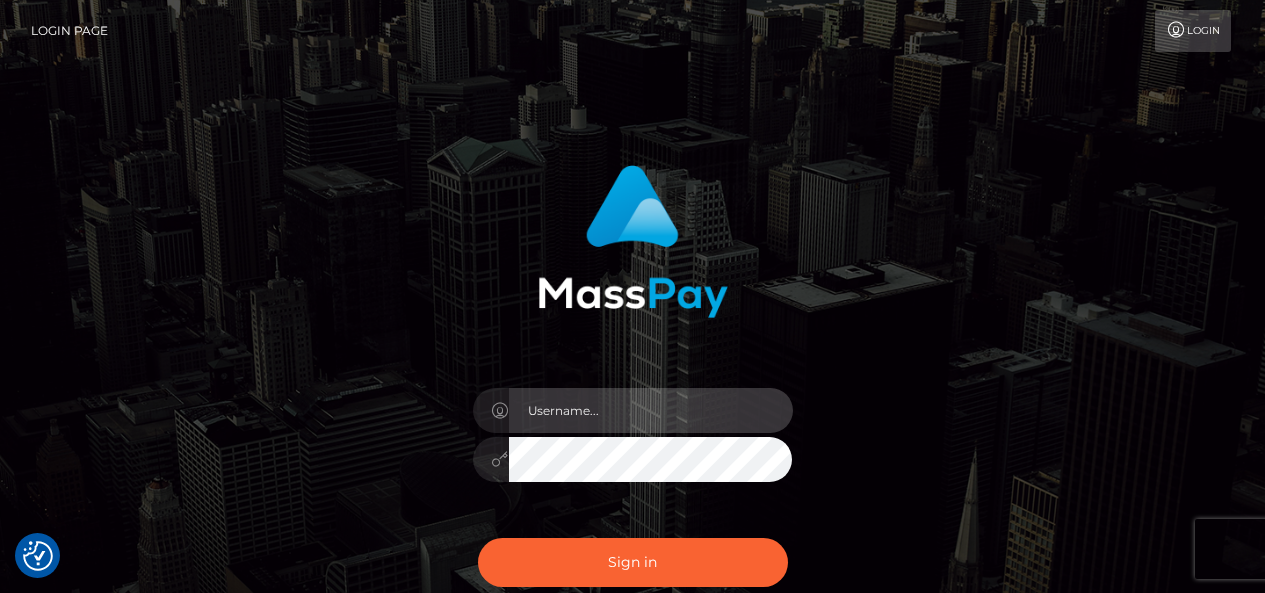 click at bounding box center (651, 410) 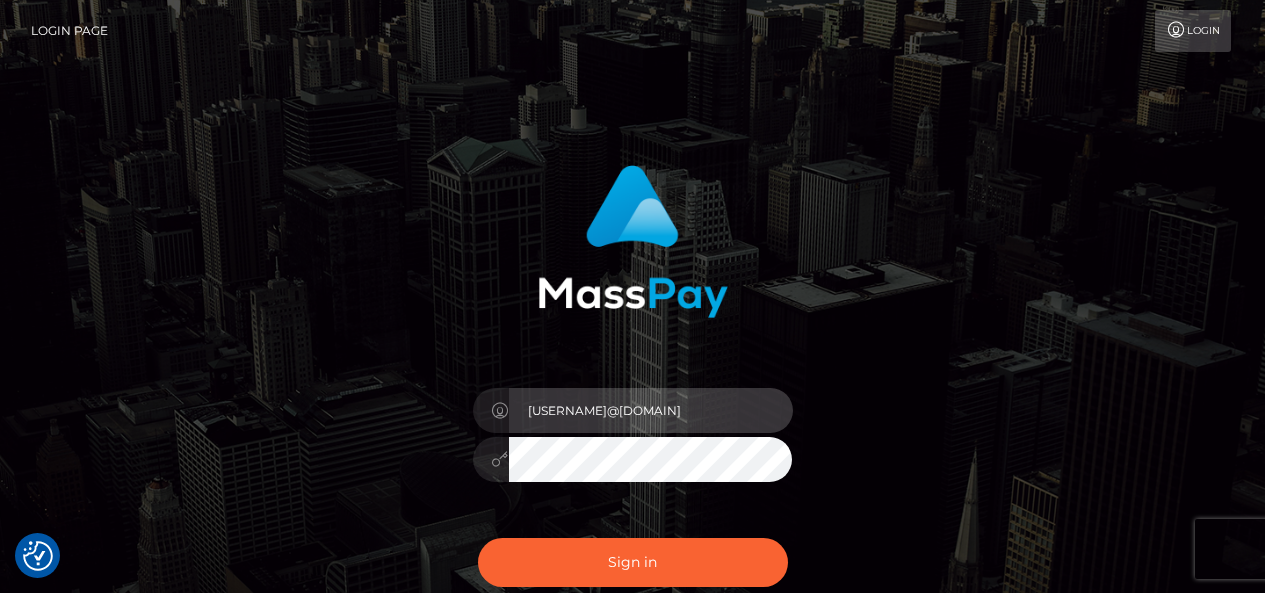 type on "[EMAIL]" 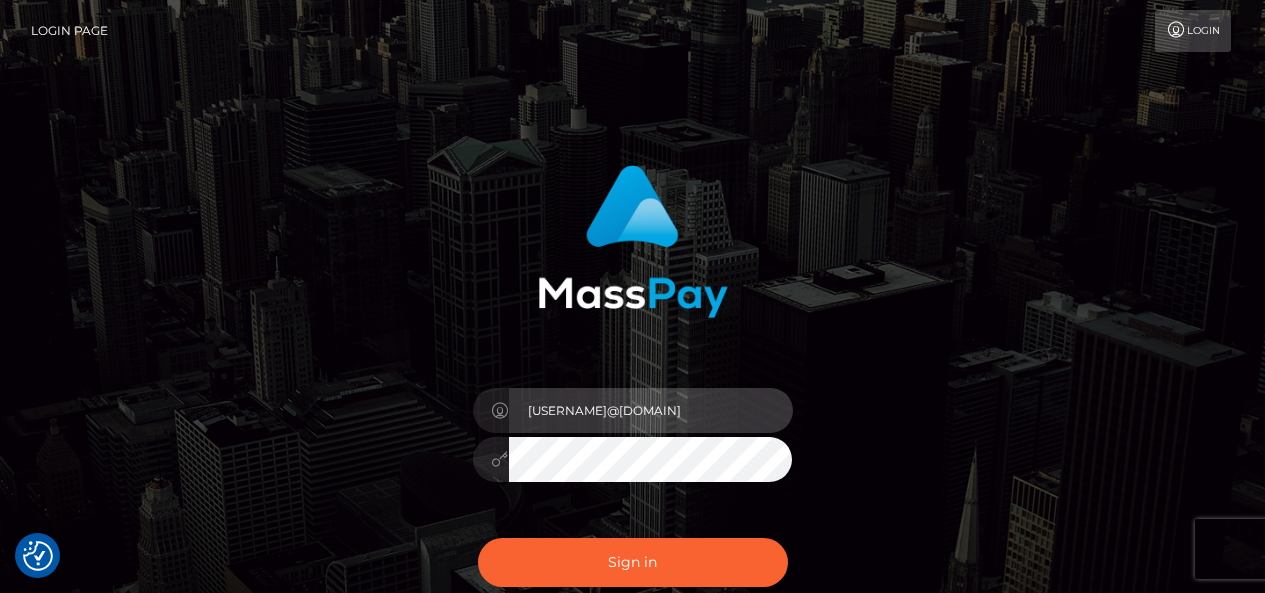 drag, startPoint x: 690, startPoint y: 414, endPoint x: 496, endPoint y: 413, distance: 194.00258 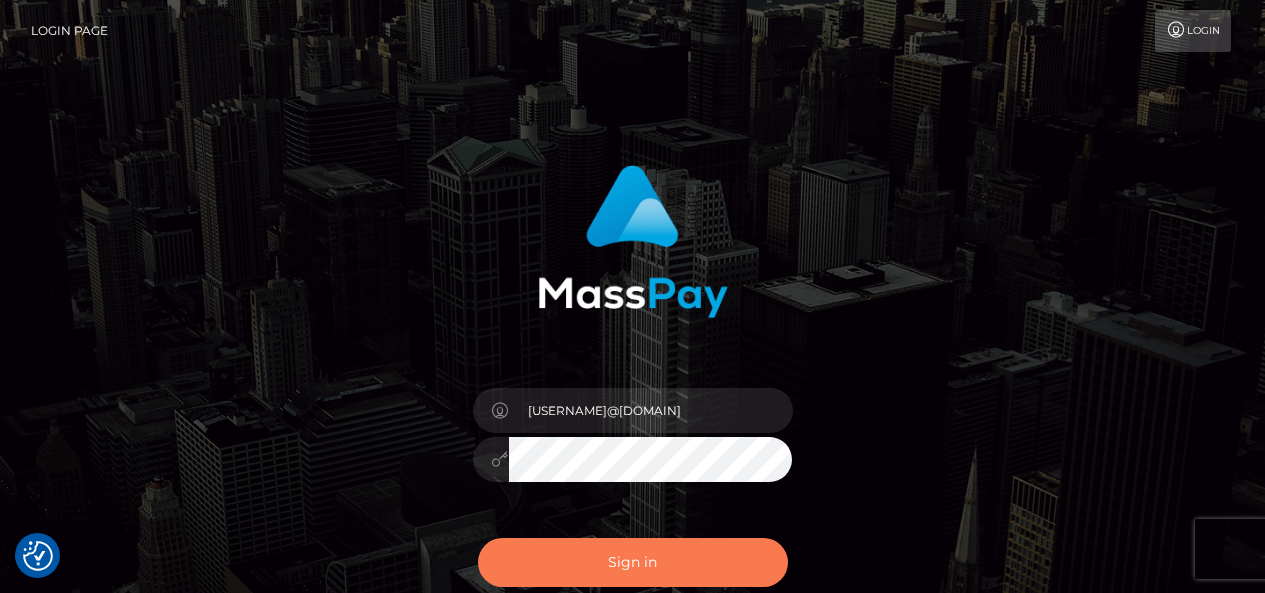 click on "Sign in" at bounding box center (633, 562) 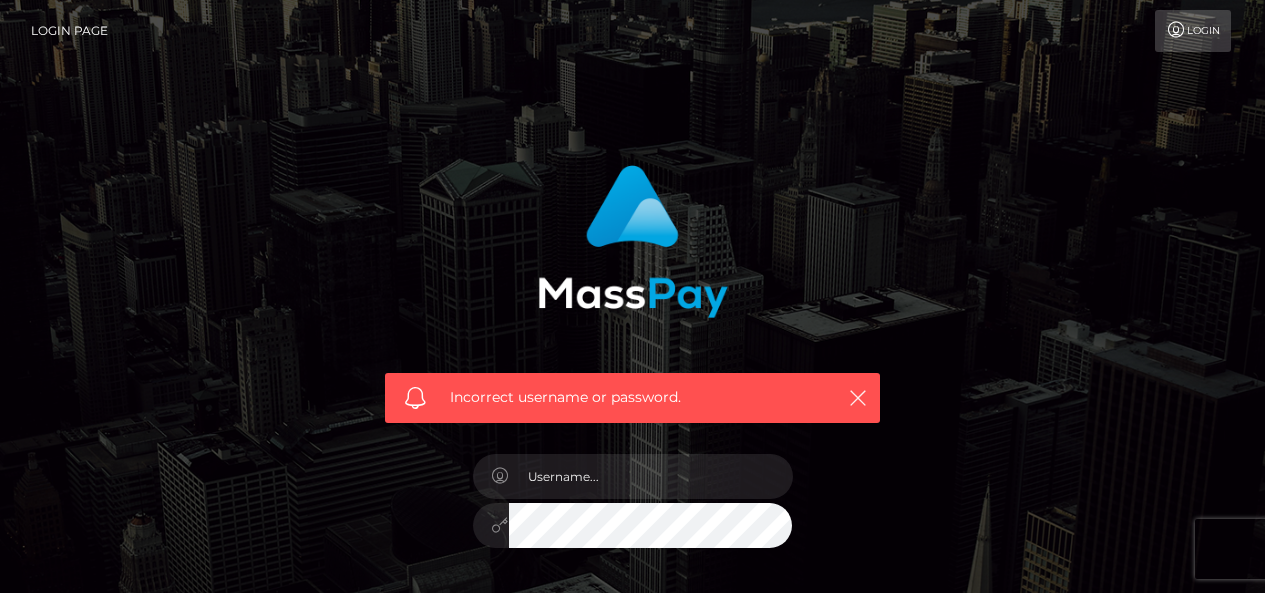 scroll, scrollTop: 0, scrollLeft: 0, axis: both 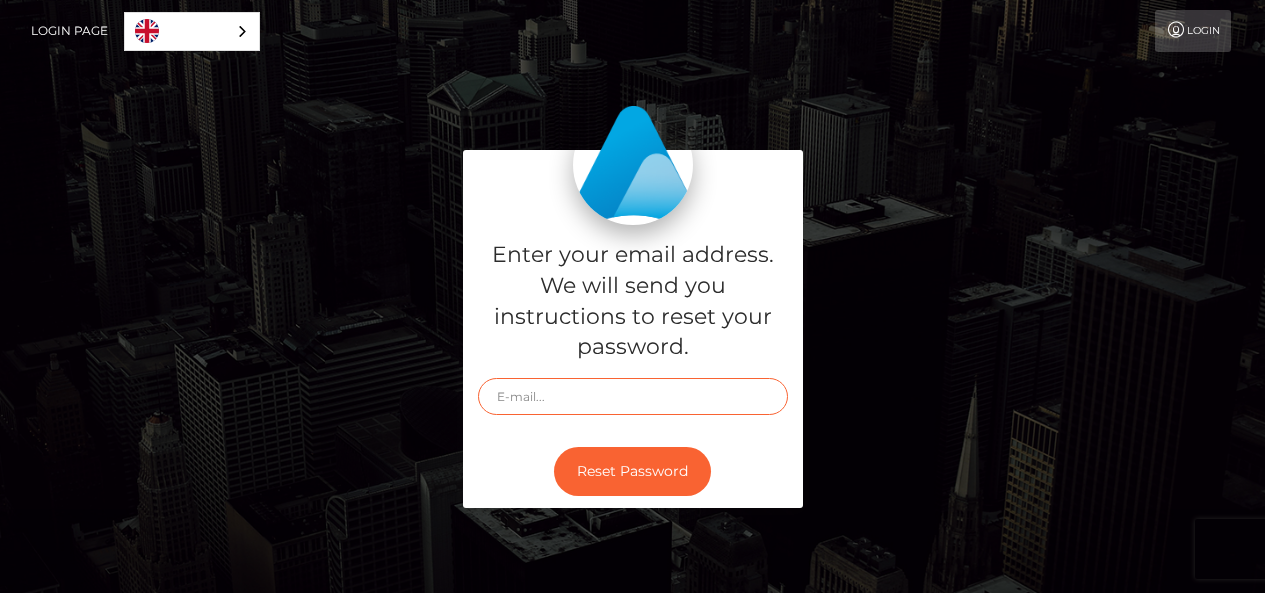 click at bounding box center (633, 396) 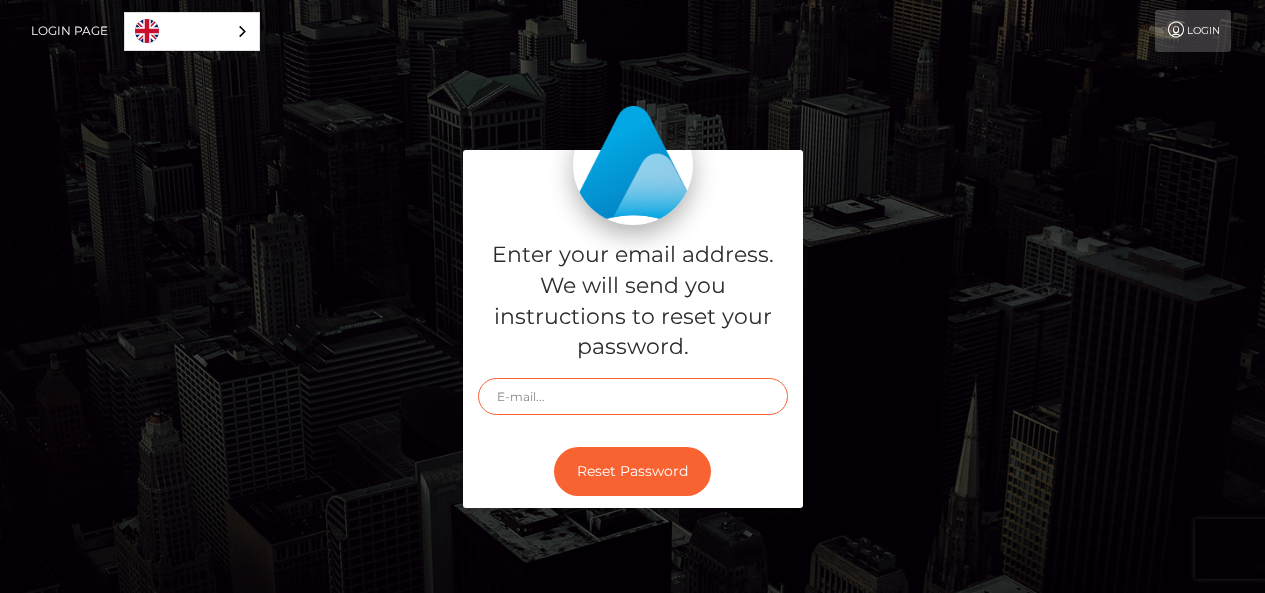 paste on "[EMAIL]" 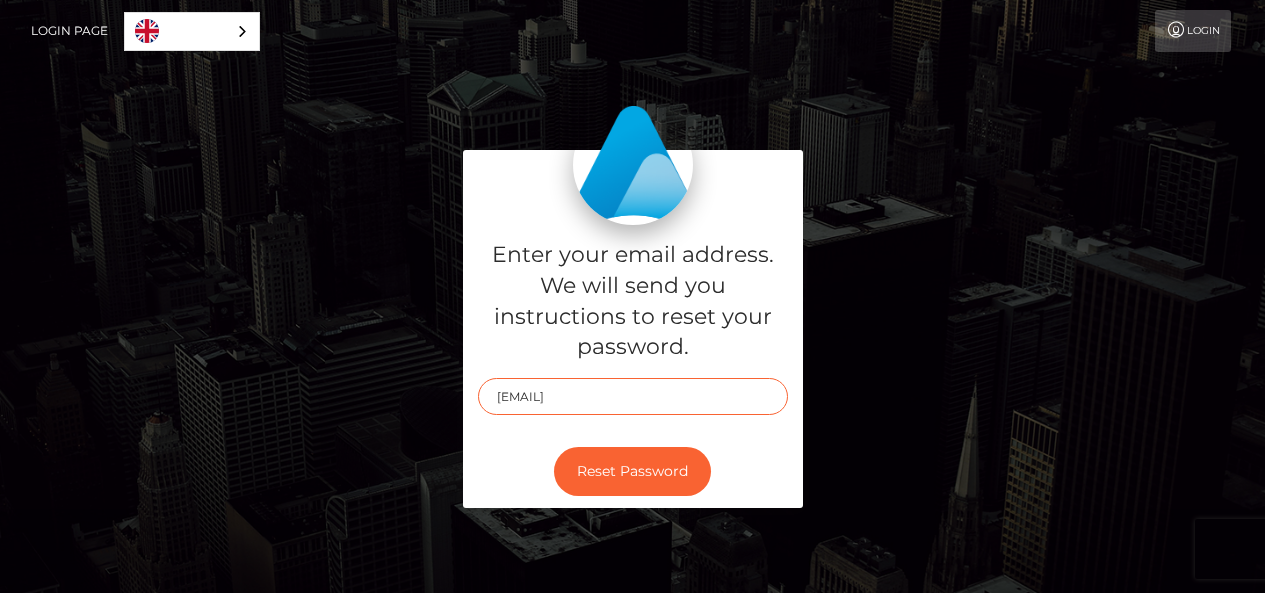 type on "[EMAIL]" 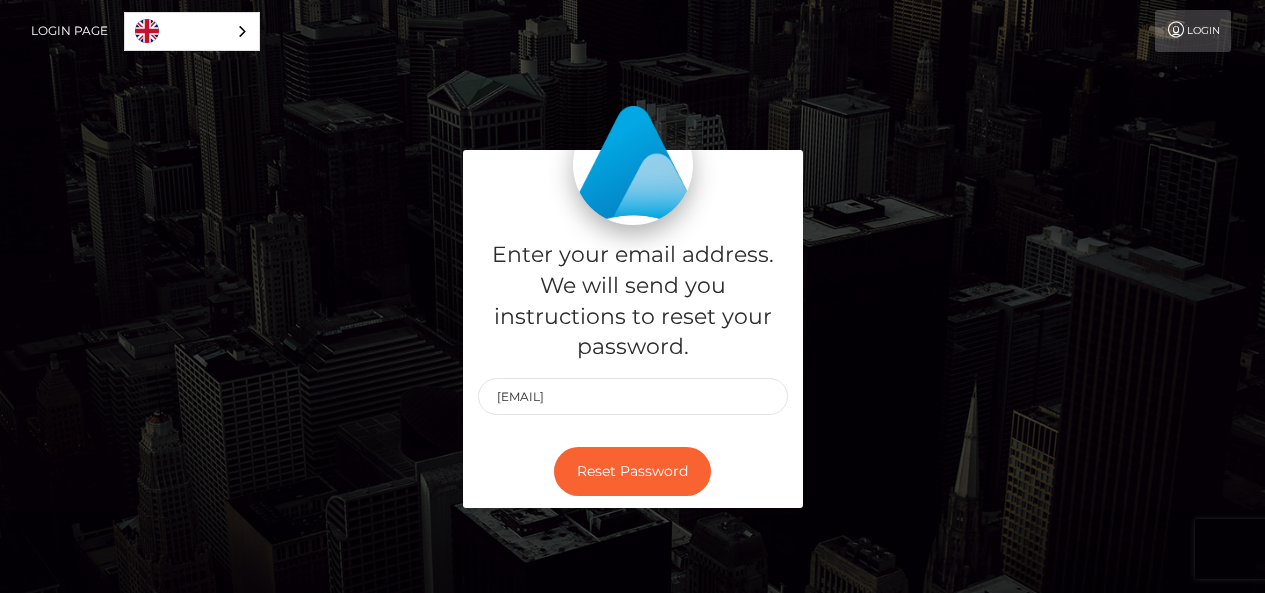 click on "Login" at bounding box center (1193, 31) 